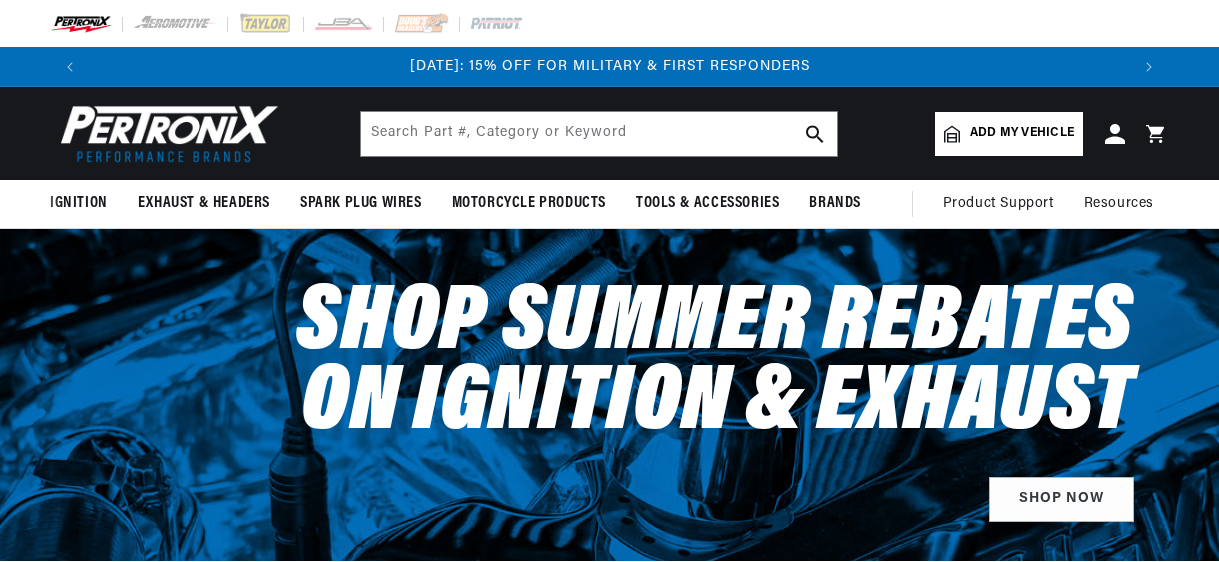 scroll, scrollTop: 0, scrollLeft: 0, axis: both 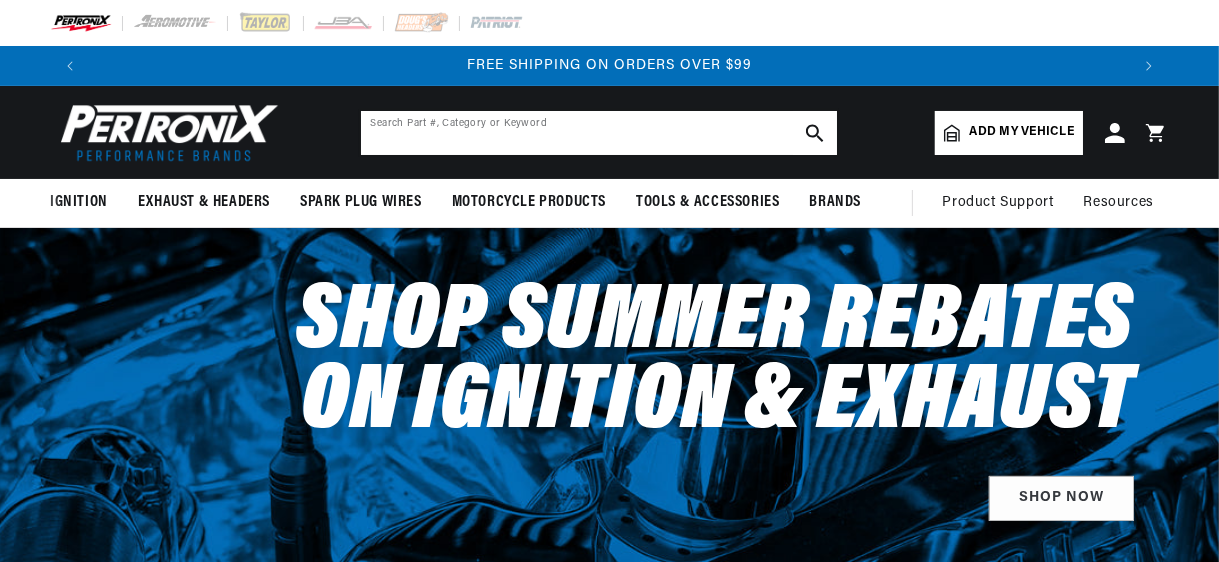 click at bounding box center [599, 133] 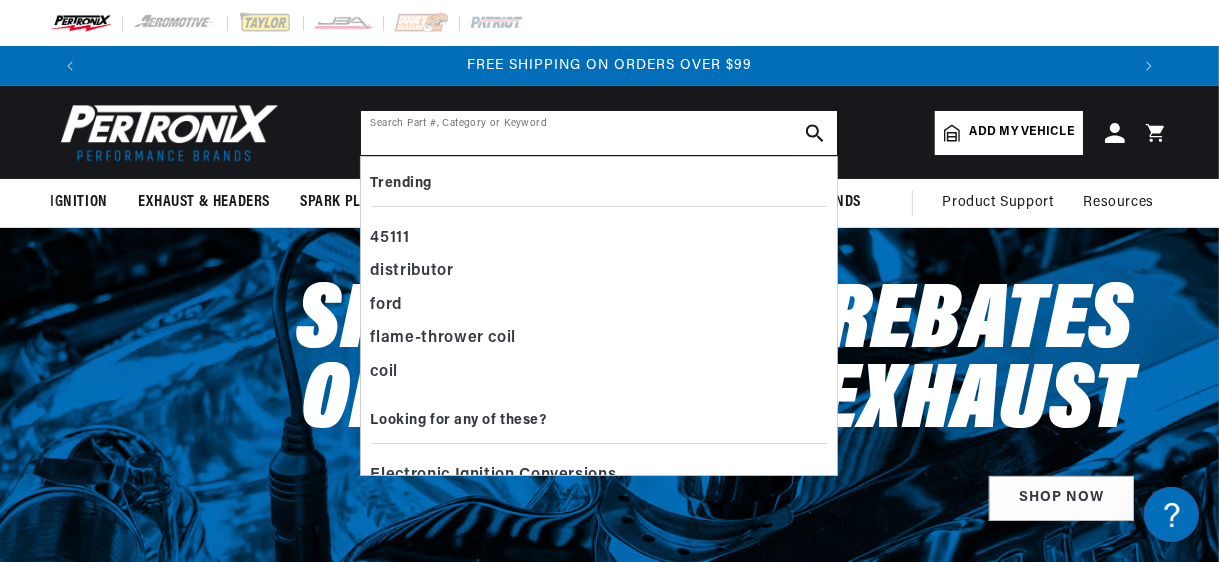 scroll, scrollTop: 0, scrollLeft: 0, axis: both 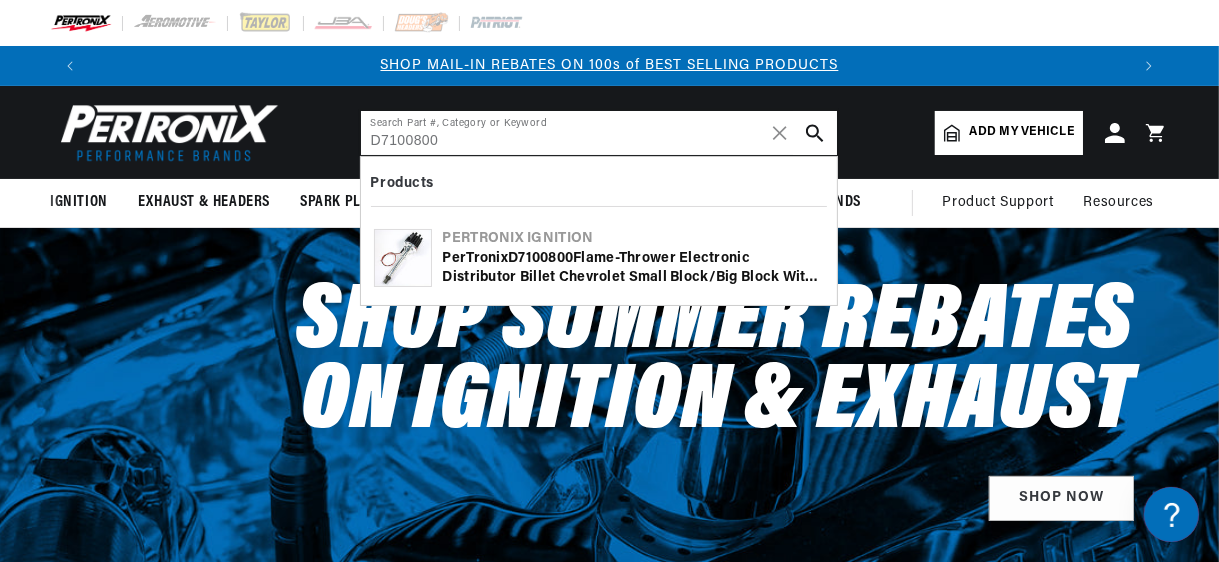 type on "D7100800" 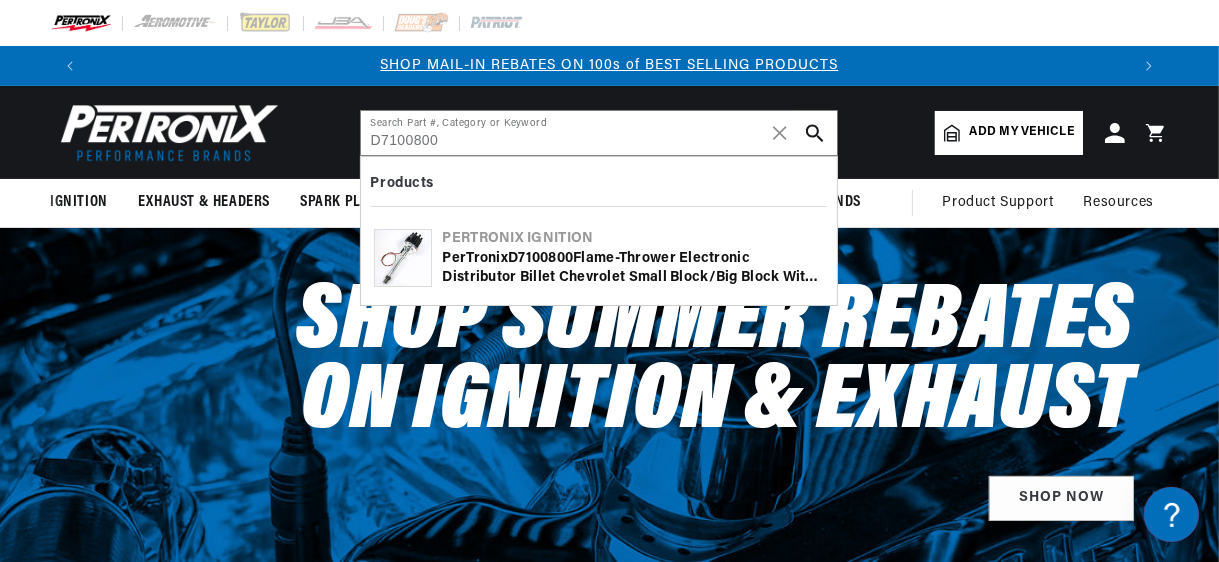 click 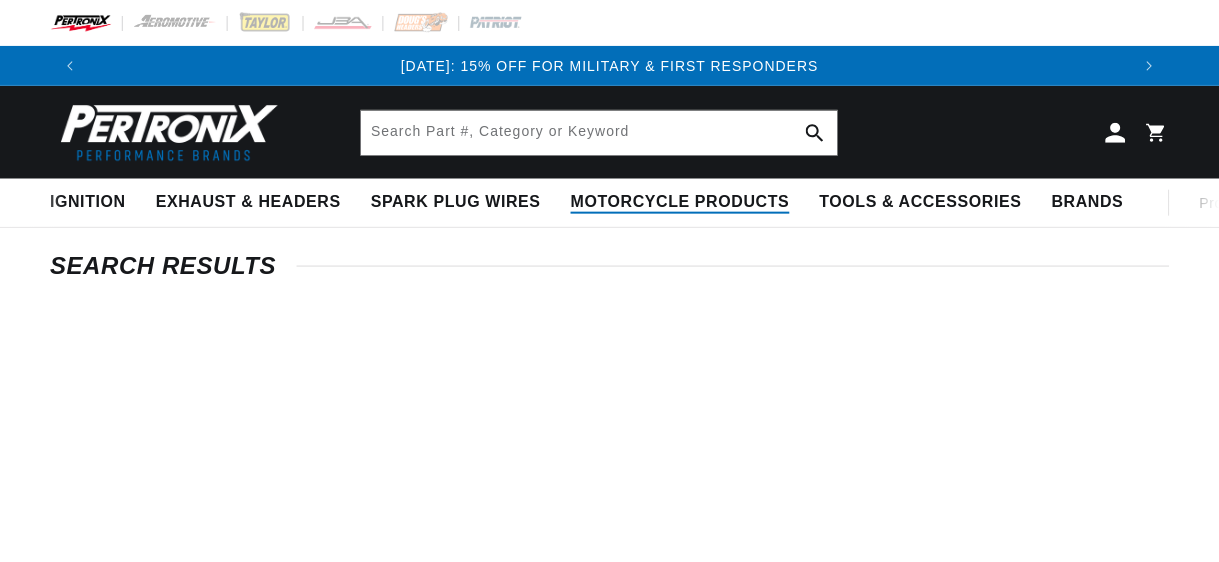 scroll, scrollTop: 0, scrollLeft: 0, axis: both 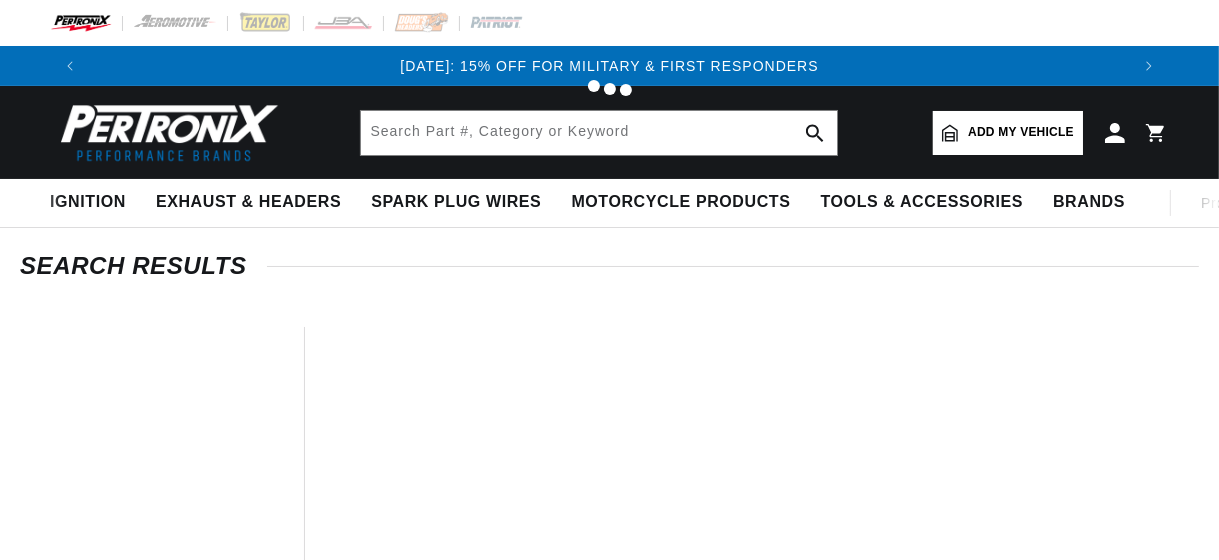 type on "D7100800" 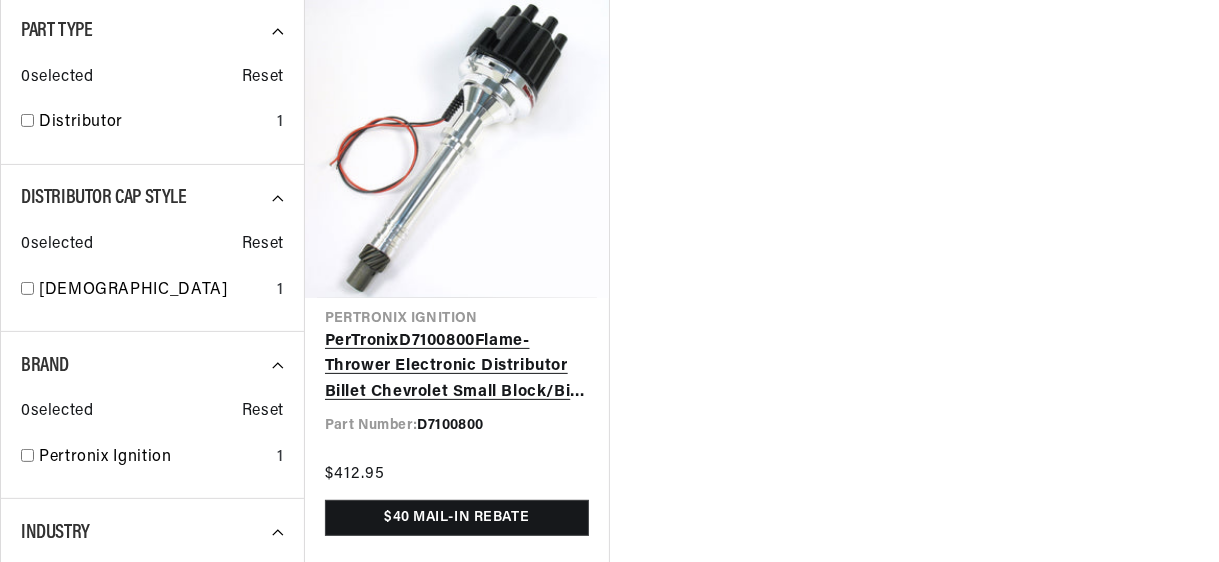 scroll, scrollTop: 400, scrollLeft: 0, axis: vertical 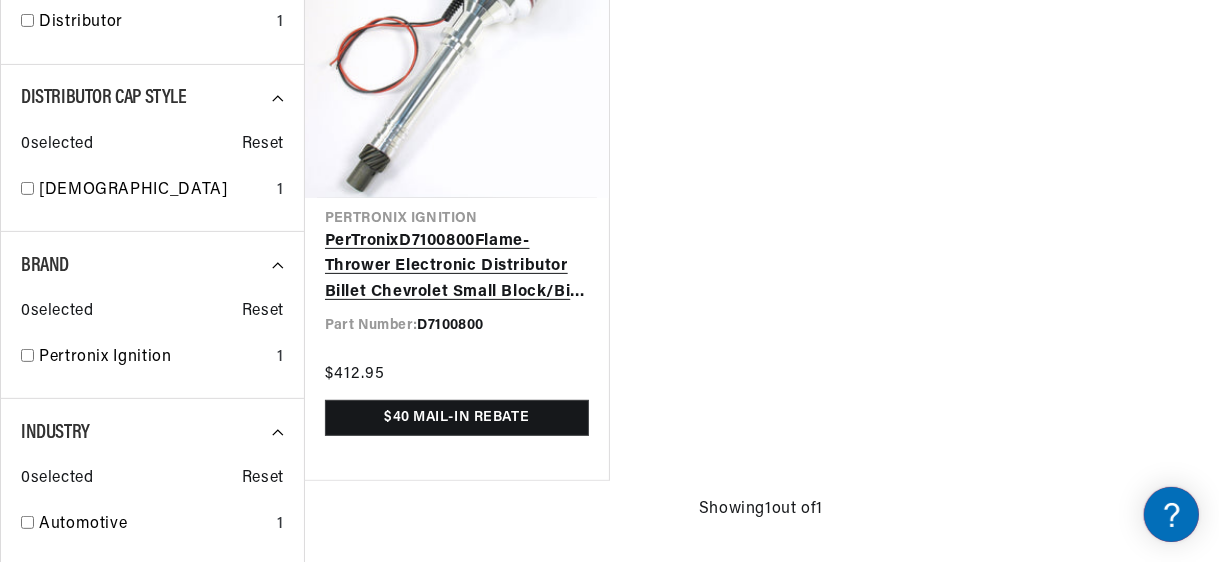 click on "PerTronix  D7100800  Flame-Thrower Electronic Distributor Billet Chevrolet Small Block/Big Block with Ignitor III Non Vacuum Black Cap" at bounding box center (457, 267) 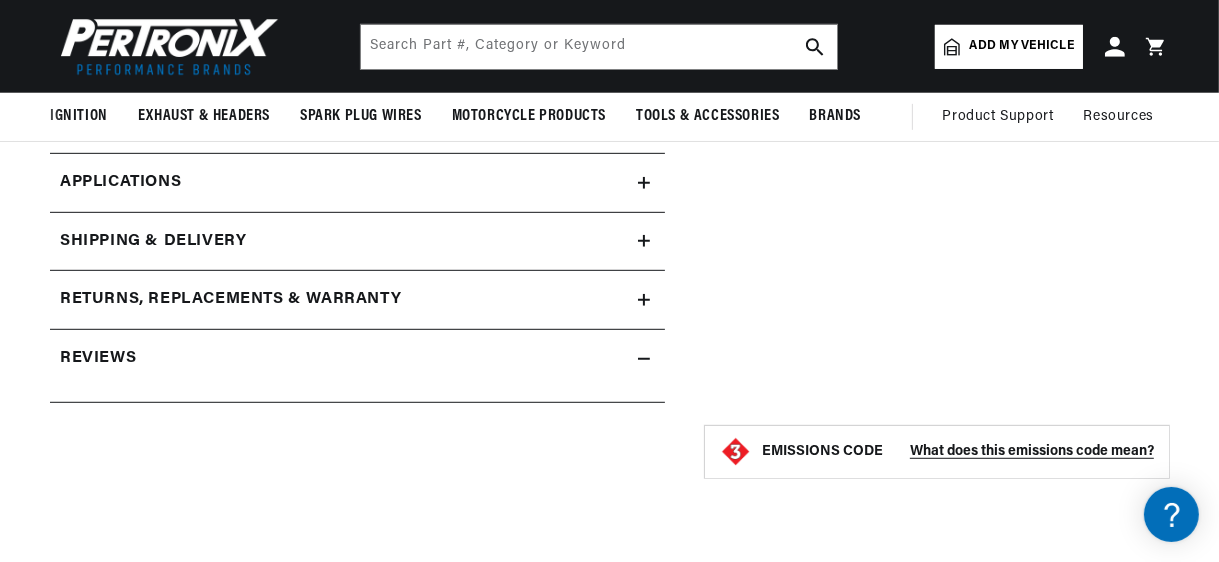 scroll, scrollTop: 161, scrollLeft: 0, axis: vertical 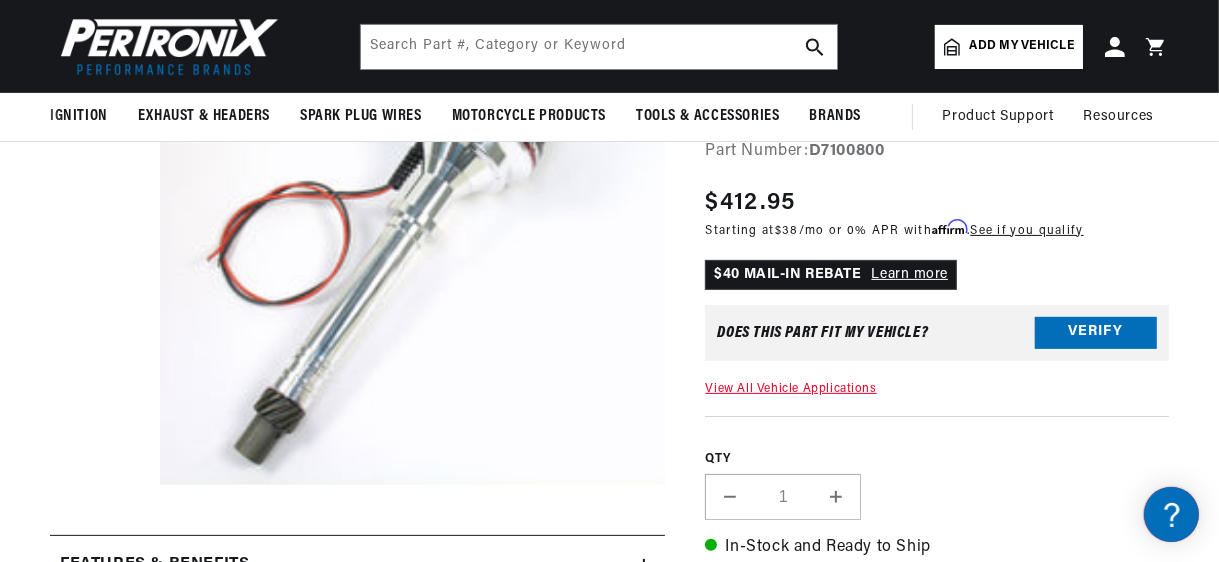 click on "Does This part fit My vehicle?" at bounding box center (822, 333) 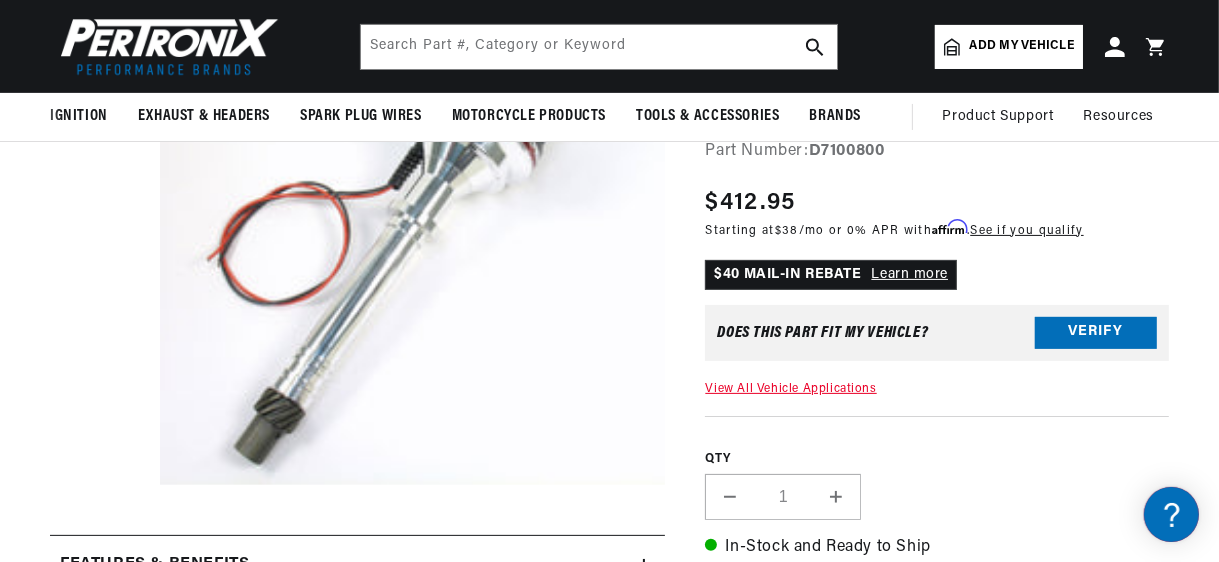 scroll, scrollTop: 0, scrollLeft: 2078, axis: horizontal 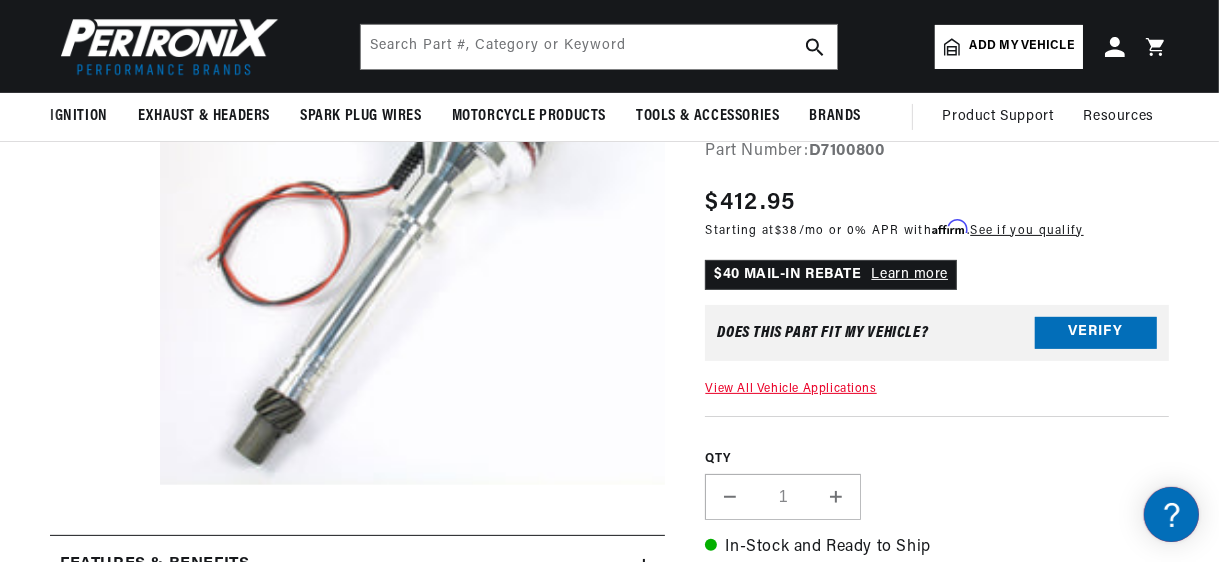 click on "View All Vehicle Applications" at bounding box center [790, 389] 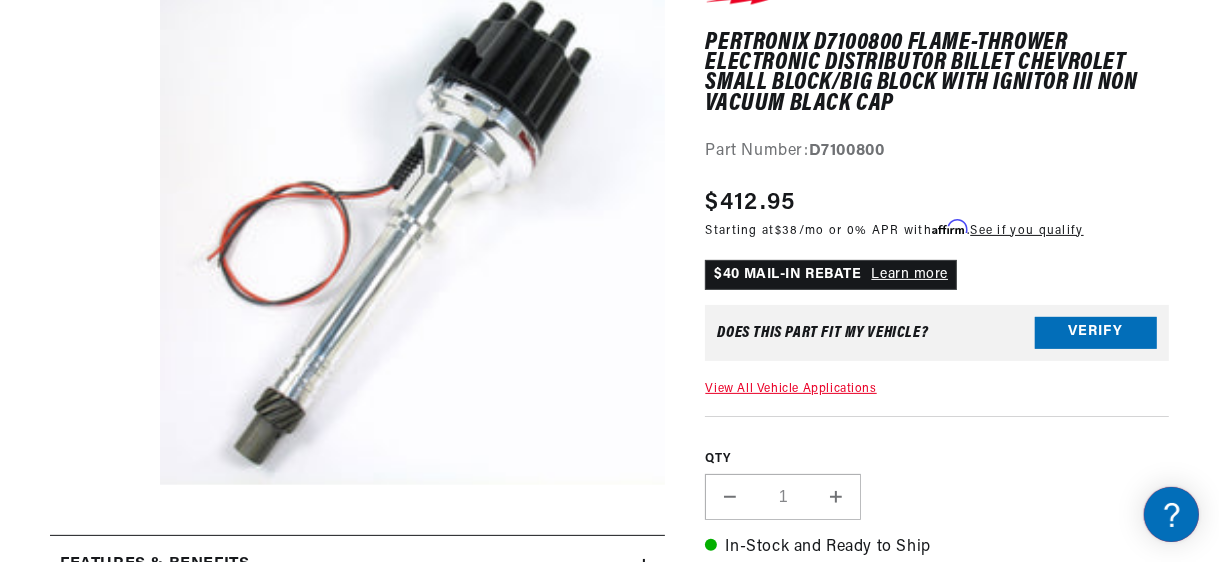 scroll, scrollTop: 3032, scrollLeft: 0, axis: vertical 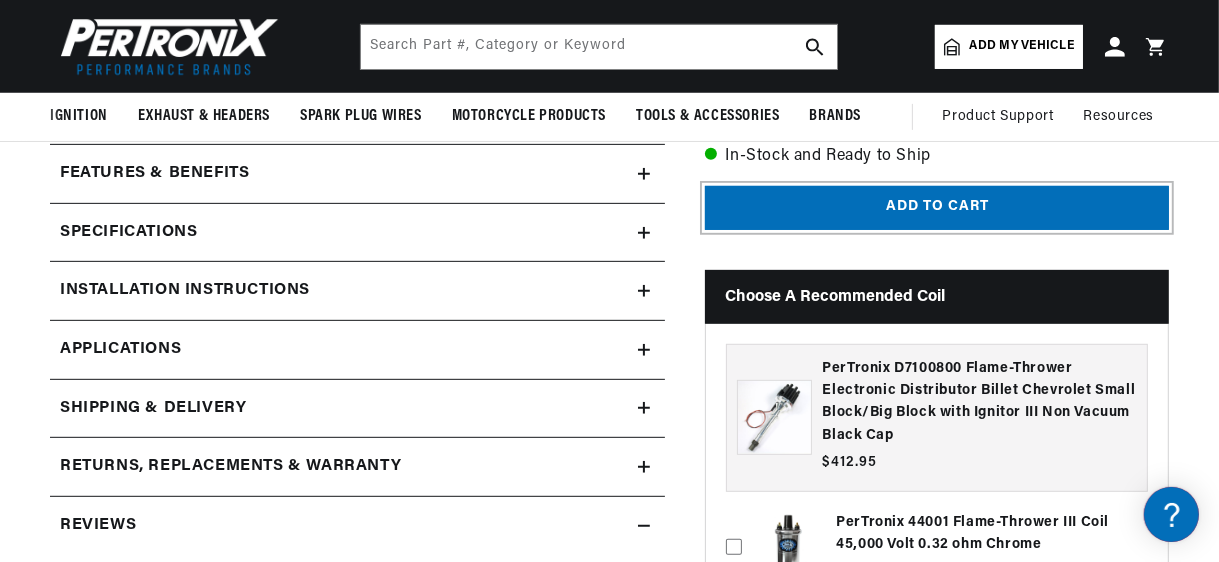 click on "Add to cart" at bounding box center [937, 208] 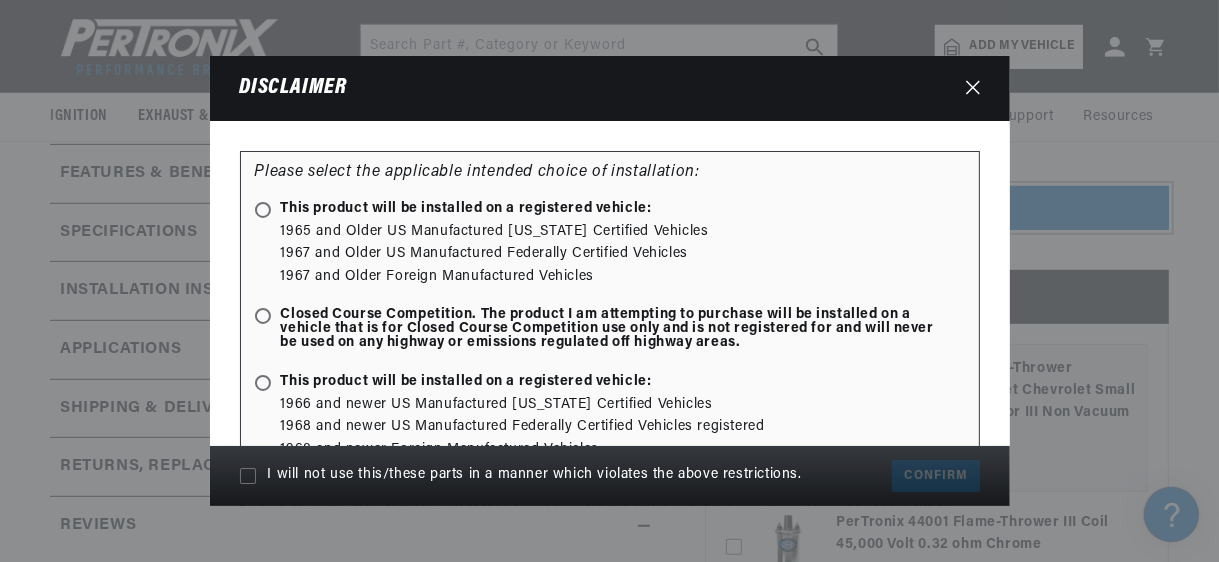 scroll, scrollTop: 0, scrollLeft: 1039, axis: horizontal 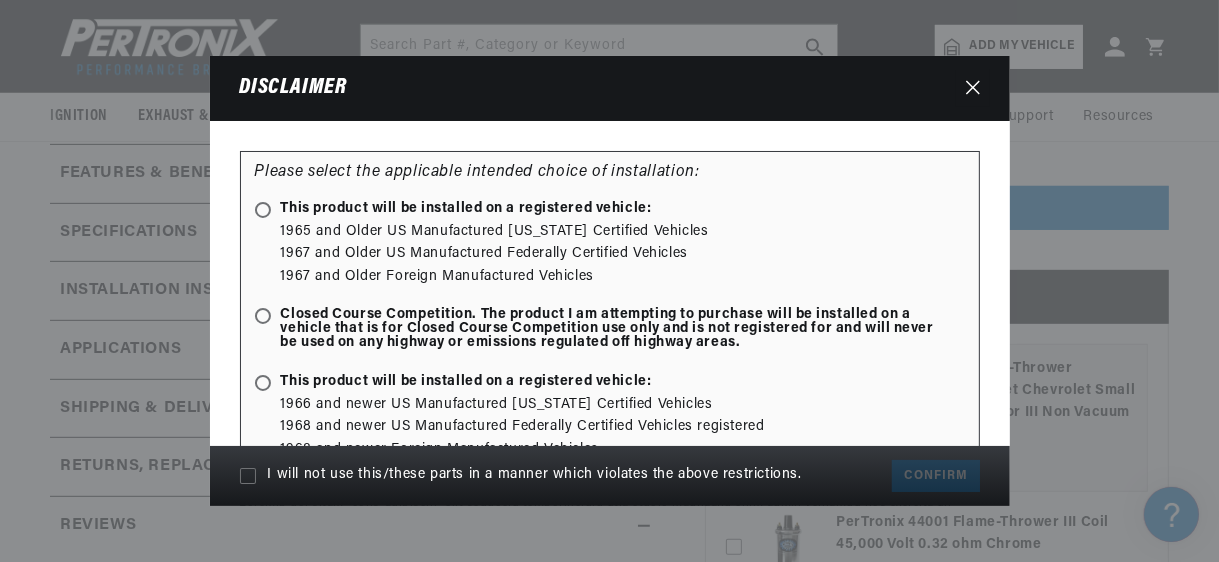 click 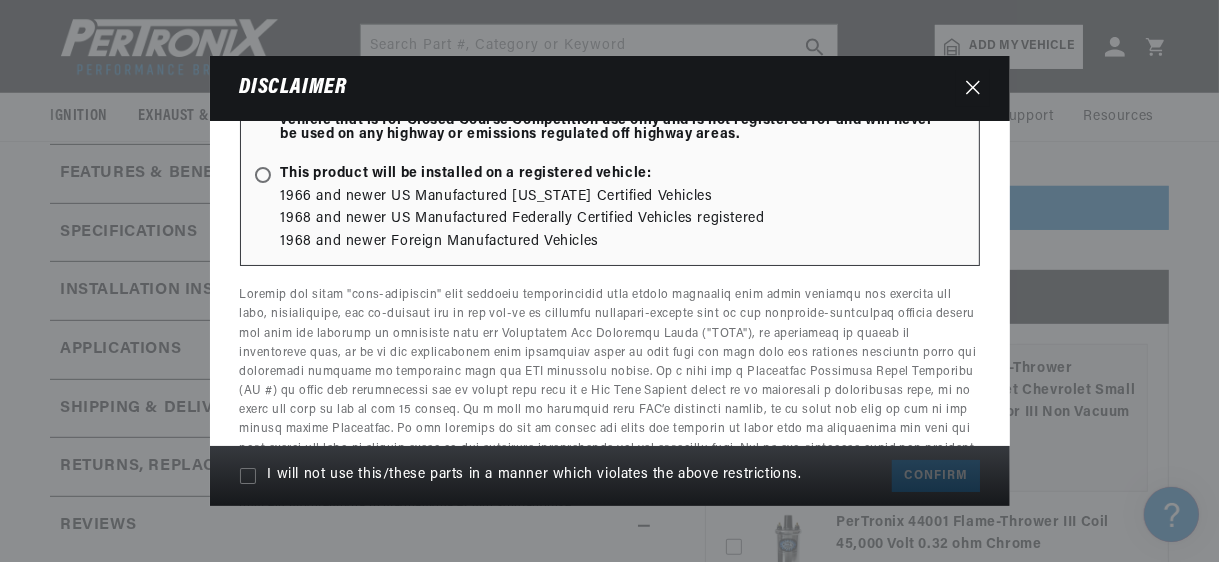 scroll, scrollTop: 307, scrollLeft: 0, axis: vertical 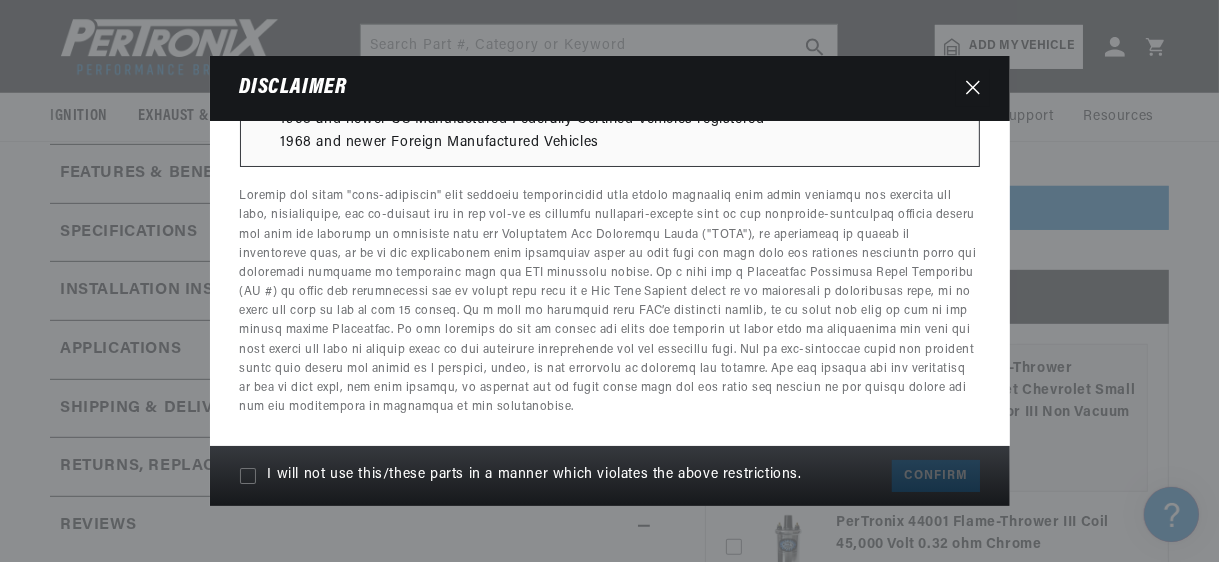 click 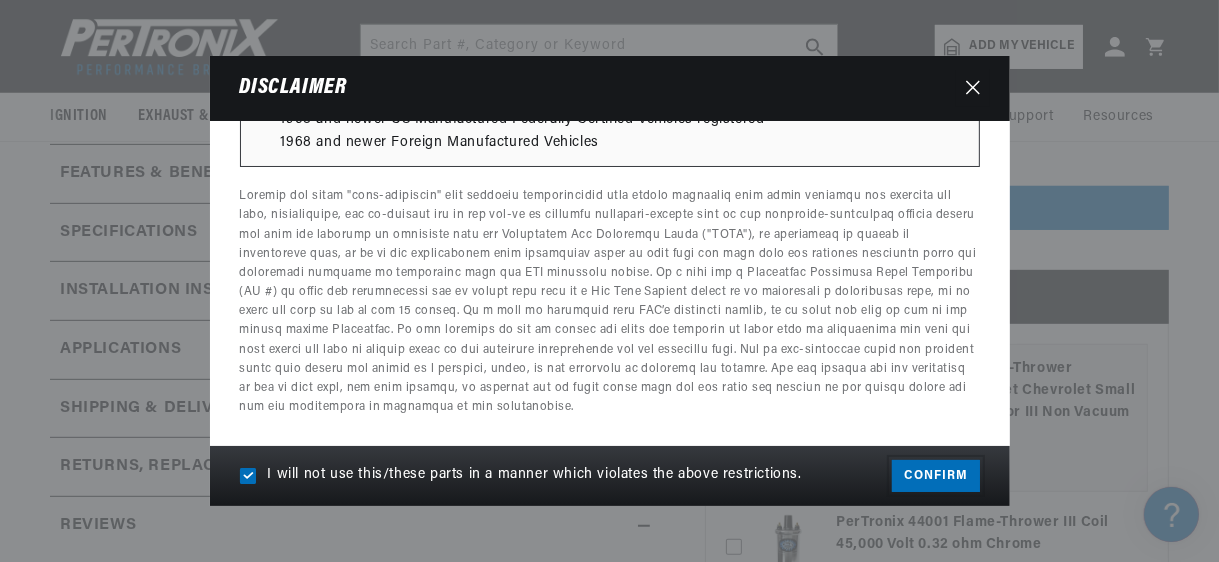 scroll, scrollTop: 0, scrollLeft: 1291, axis: horizontal 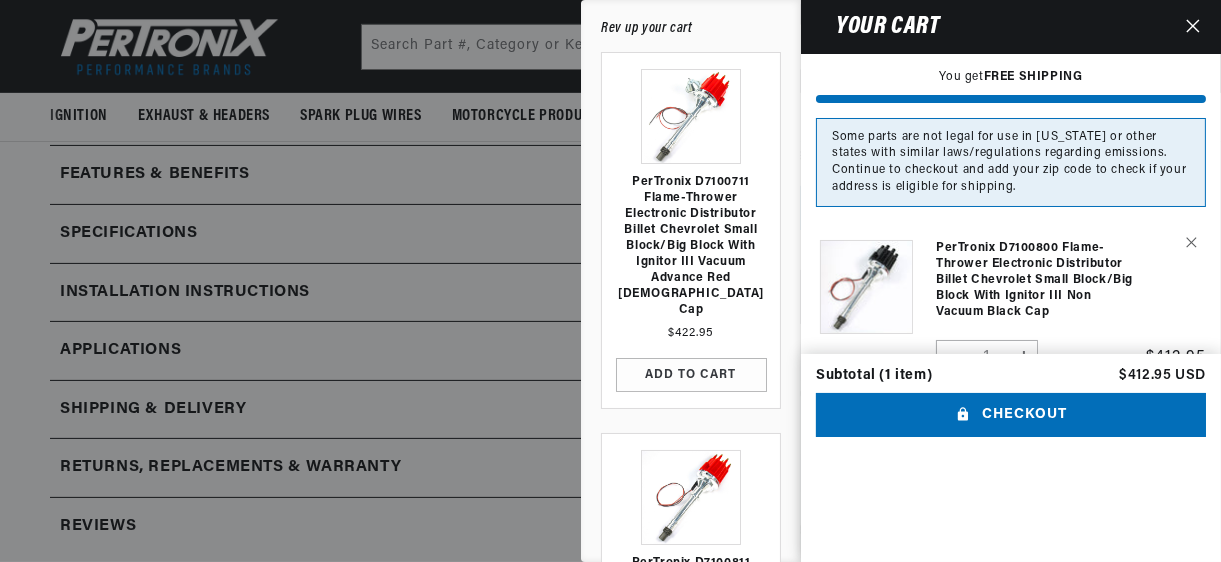 click on "Your cart" at bounding box center [1018, 27] 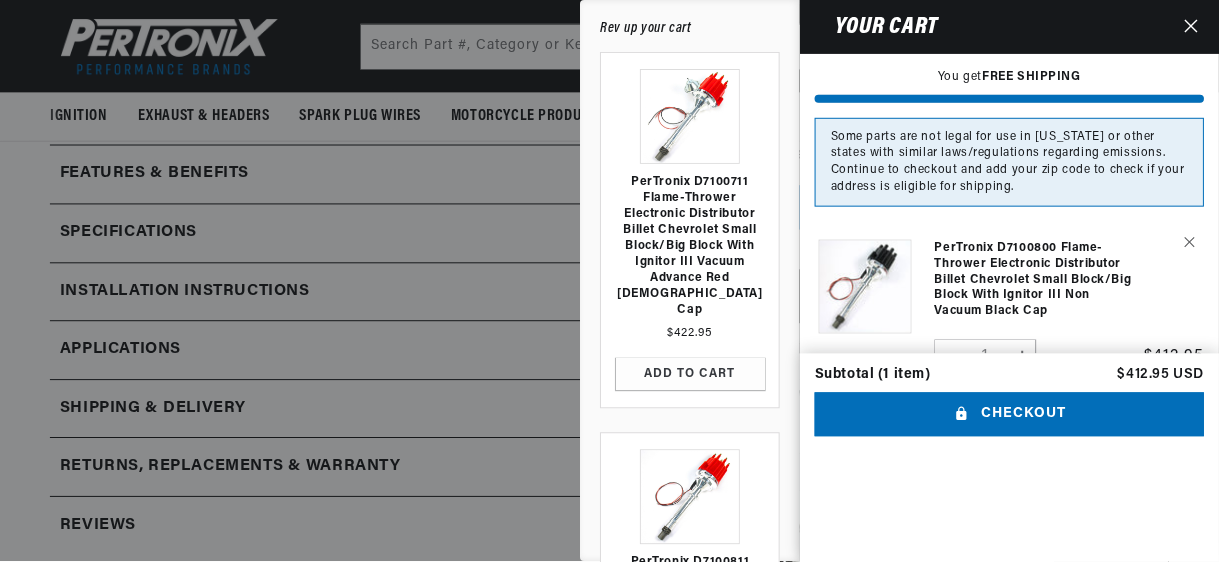 scroll, scrollTop: 0, scrollLeft: 1041, axis: horizontal 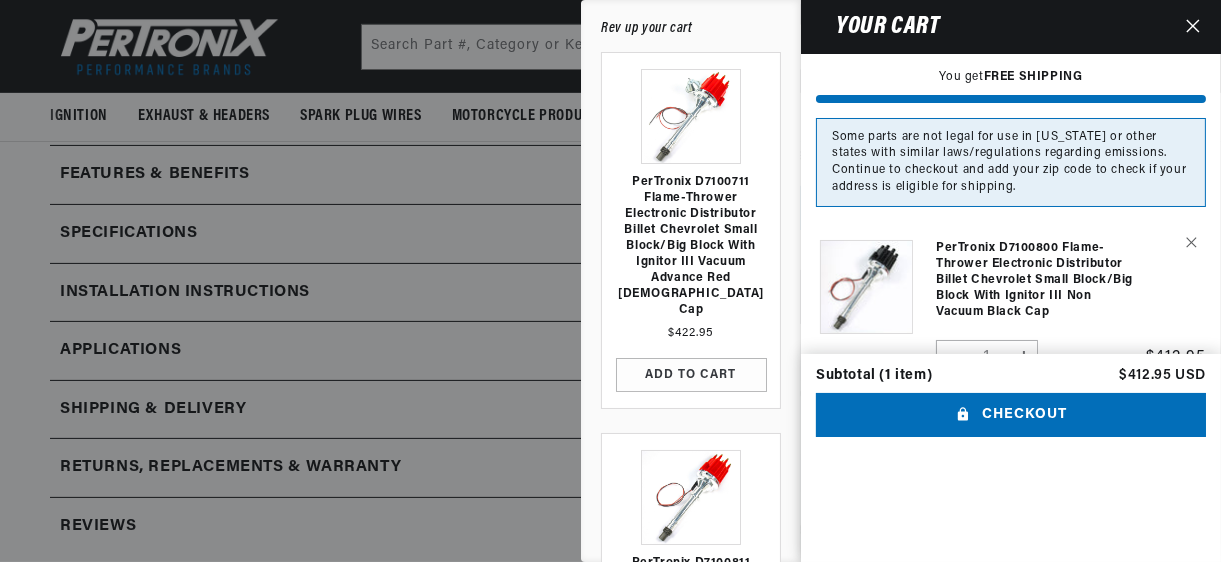 click at bounding box center (610, 281) 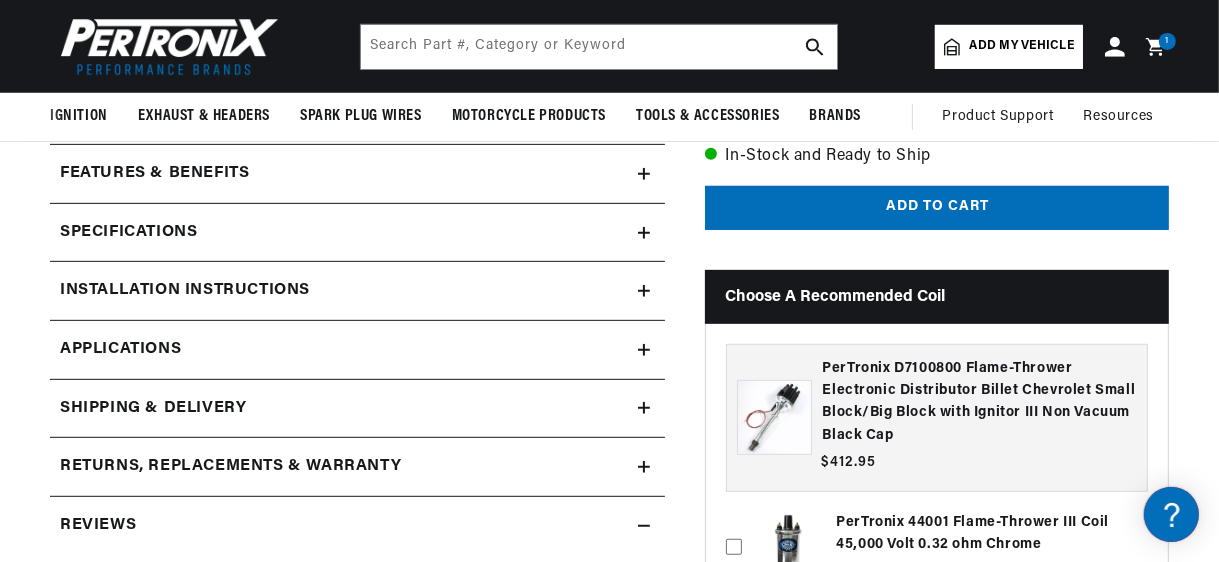 scroll, scrollTop: 0, scrollLeft: 1039, axis: horizontal 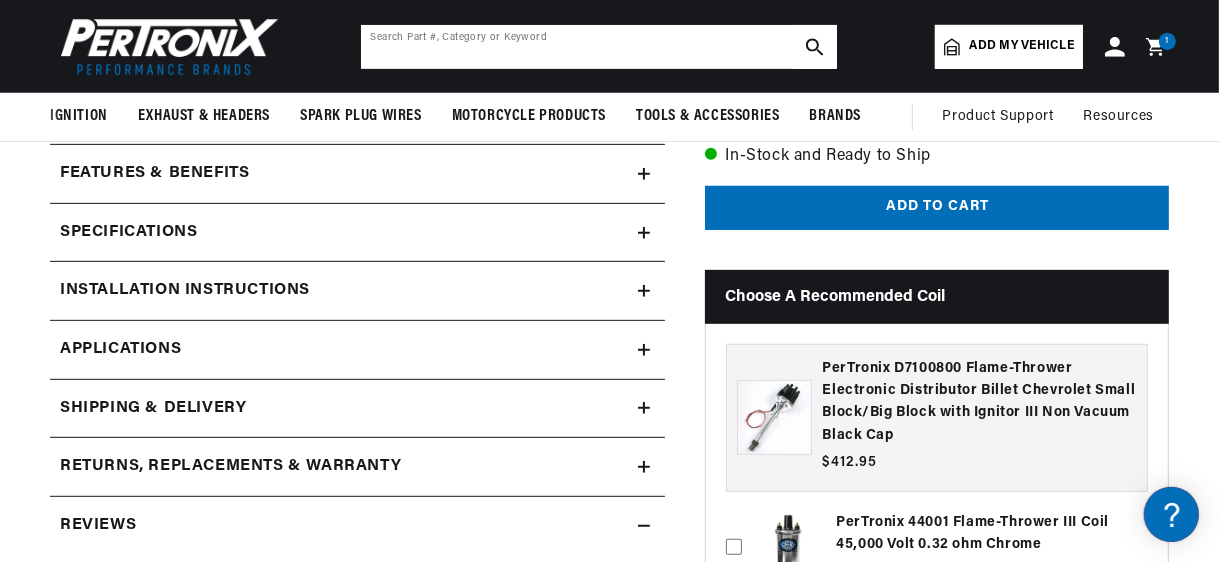 click at bounding box center [599, 47] 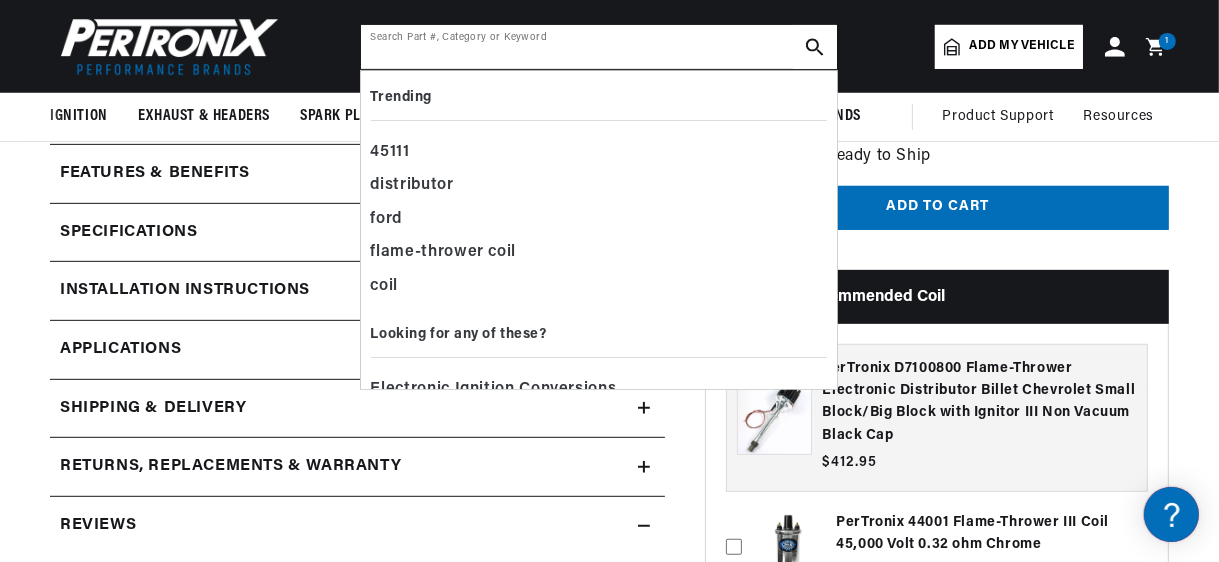 scroll, scrollTop: 0, scrollLeft: 2078, axis: horizontal 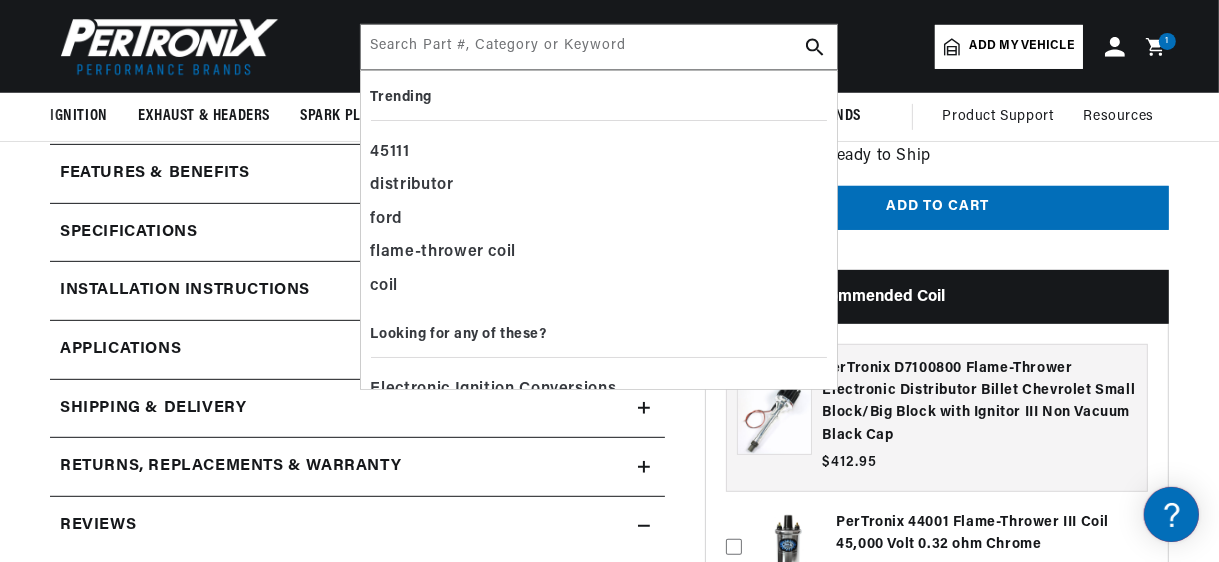 click on "PerTronix D7100800 Flame-Thrower Electronic Distributor Billet Chevrolet Small Block/Big Block with Ignitor III Non Vacuum Black Cap" at bounding box center (774, 417) 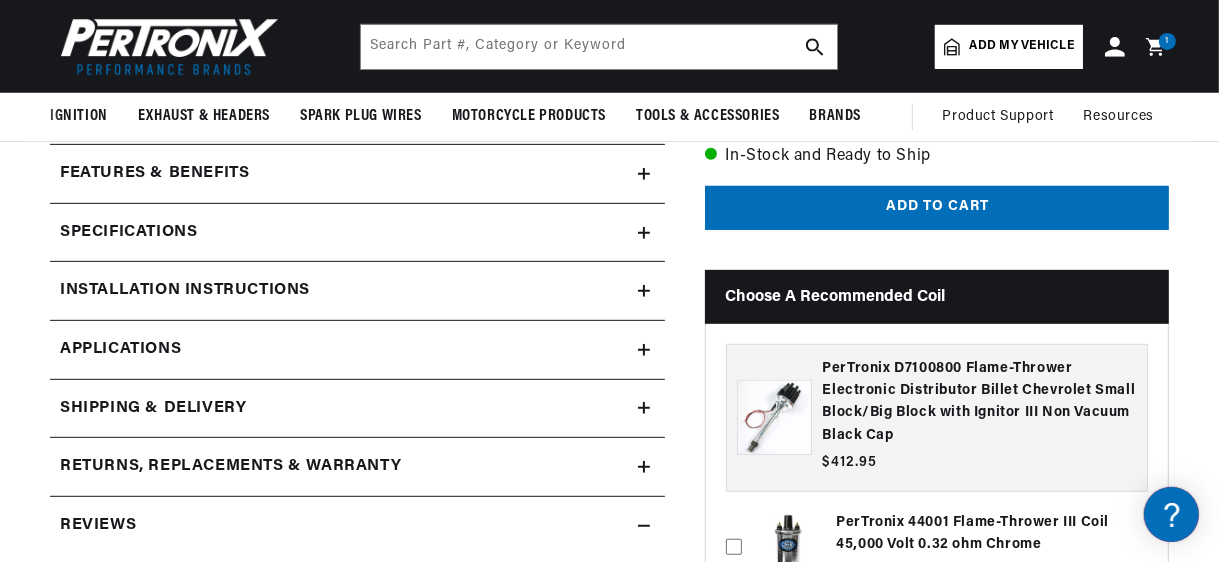 click on "PerTronix D7100800 Flame-Thrower Electronic Distributor Billet Chevrolet Small Block/Big Block with Ignitor III Non Vacuum Black Cap" at bounding box center [774, 417] 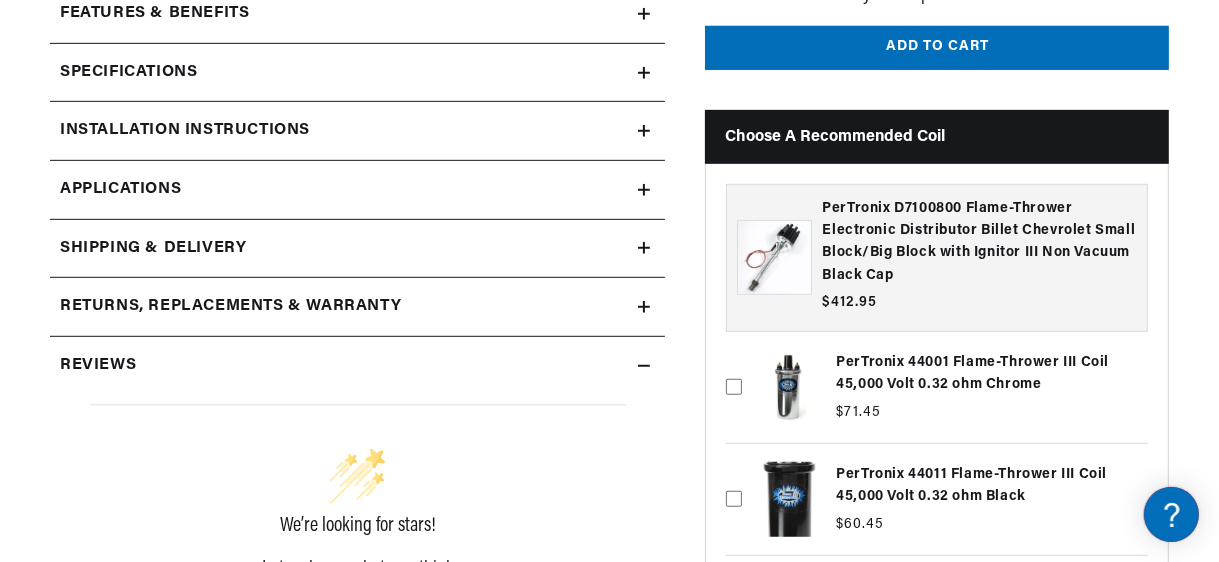 scroll, scrollTop: 1032, scrollLeft: 0, axis: vertical 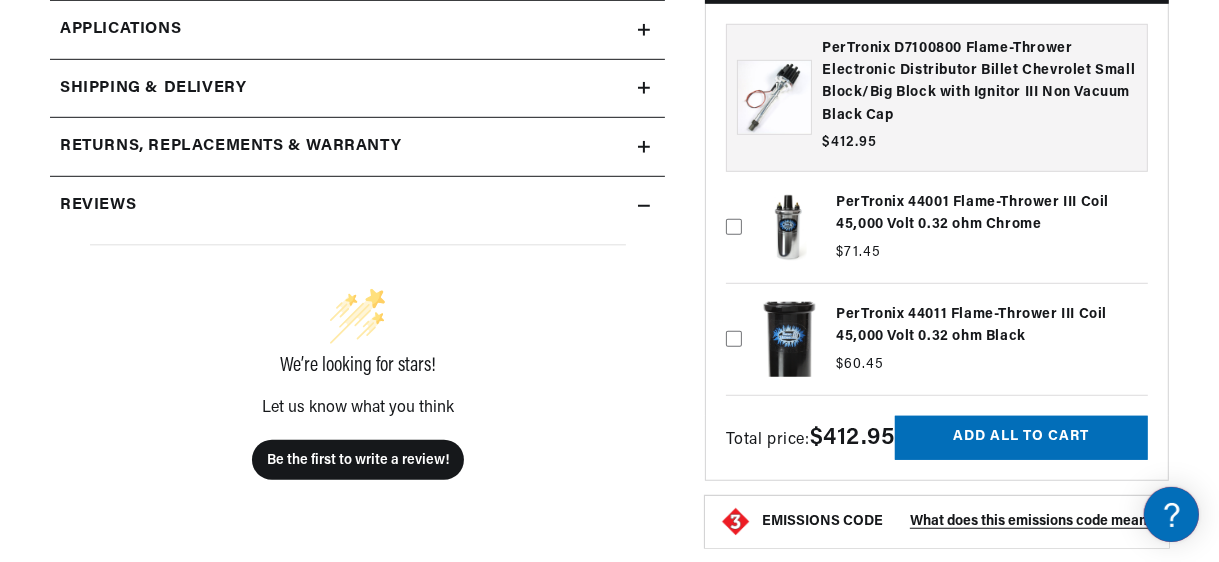 click 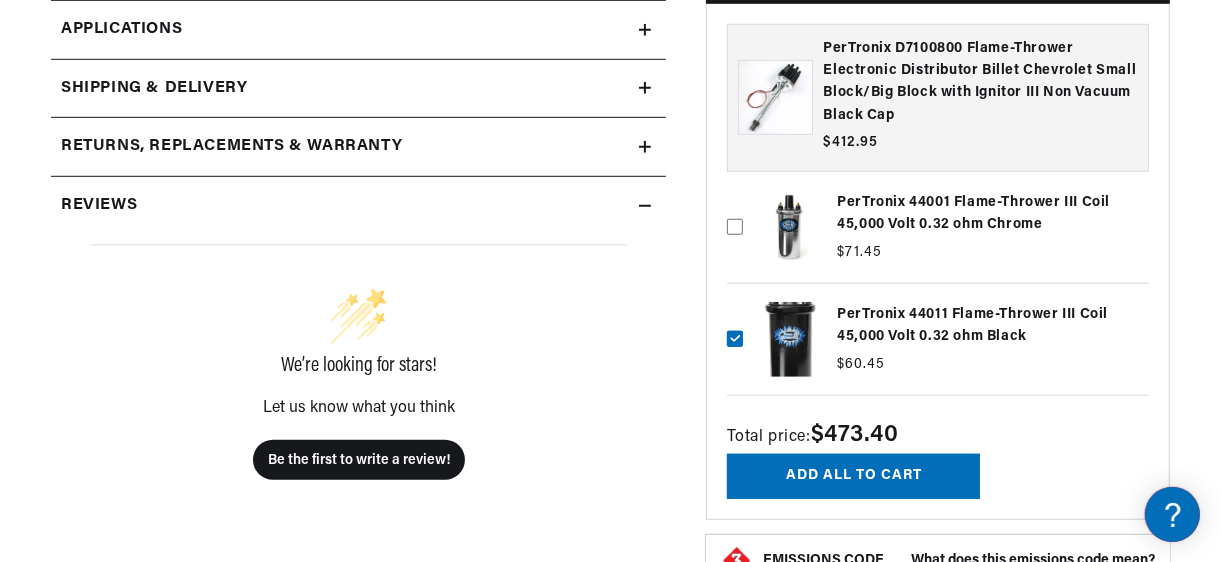 scroll, scrollTop: 0, scrollLeft: 2078, axis: horizontal 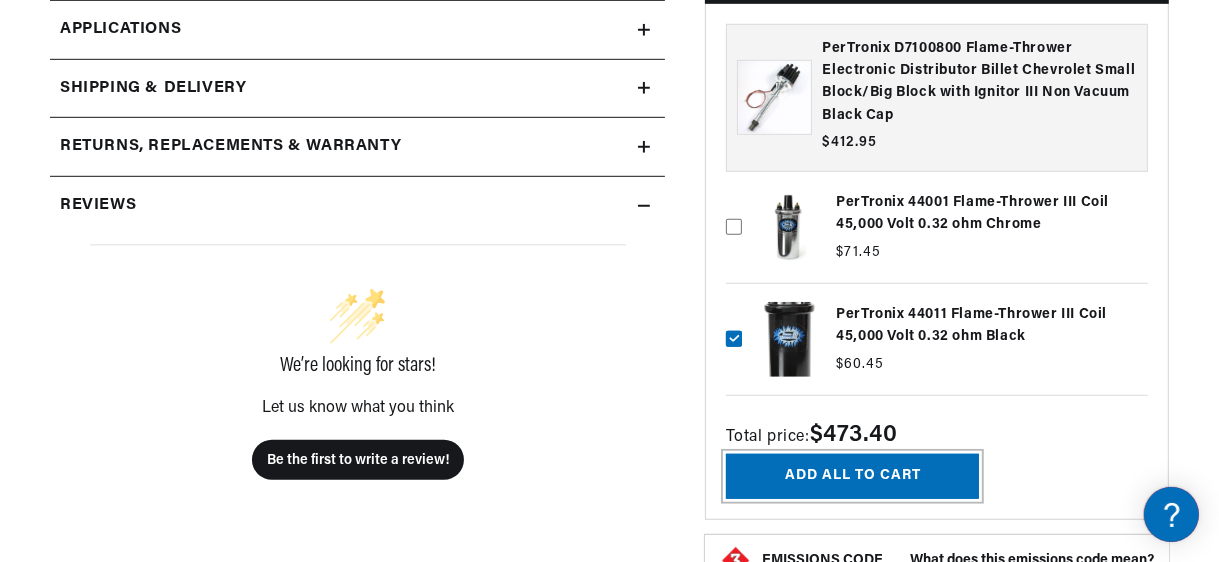 click on "Add all to cart" at bounding box center (852, 476) 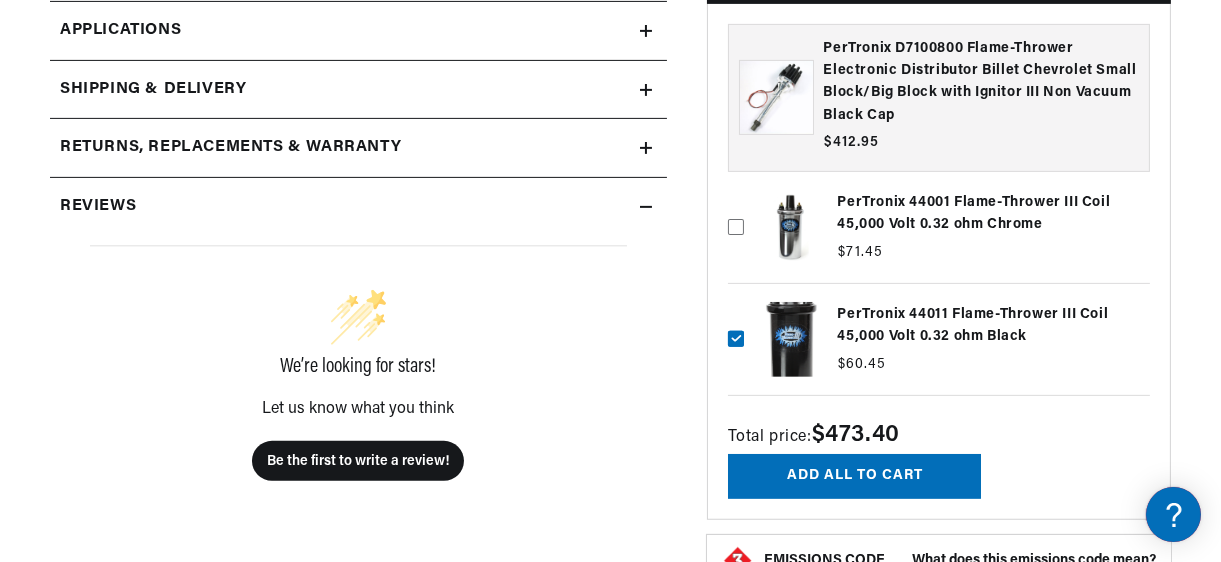 scroll, scrollTop: 0, scrollLeft: 2081, axis: horizontal 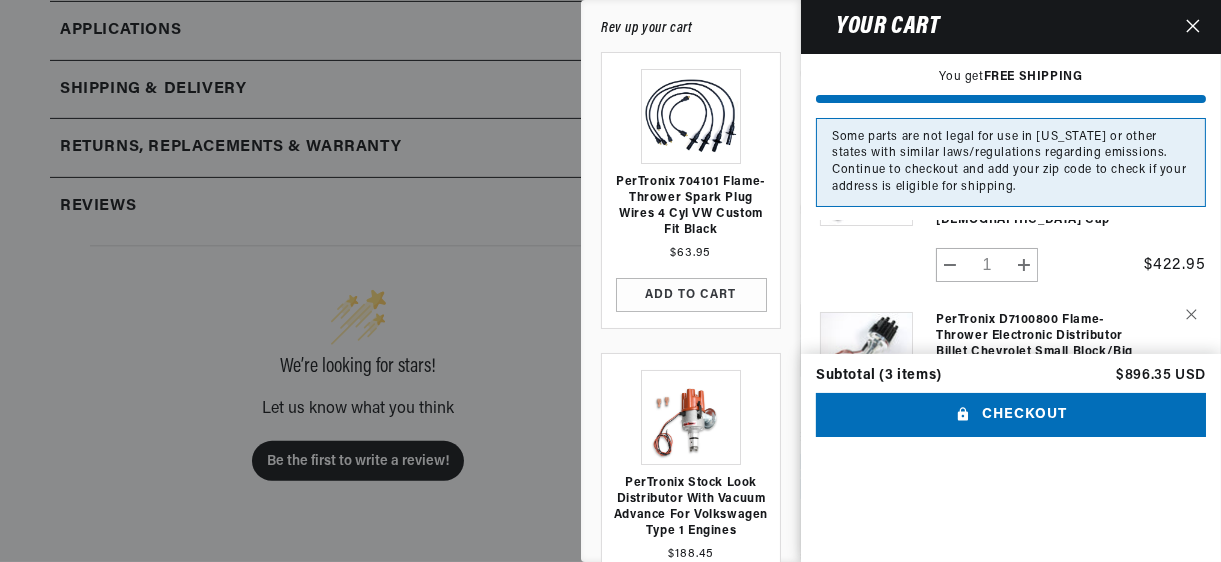 click at bounding box center [610, 281] 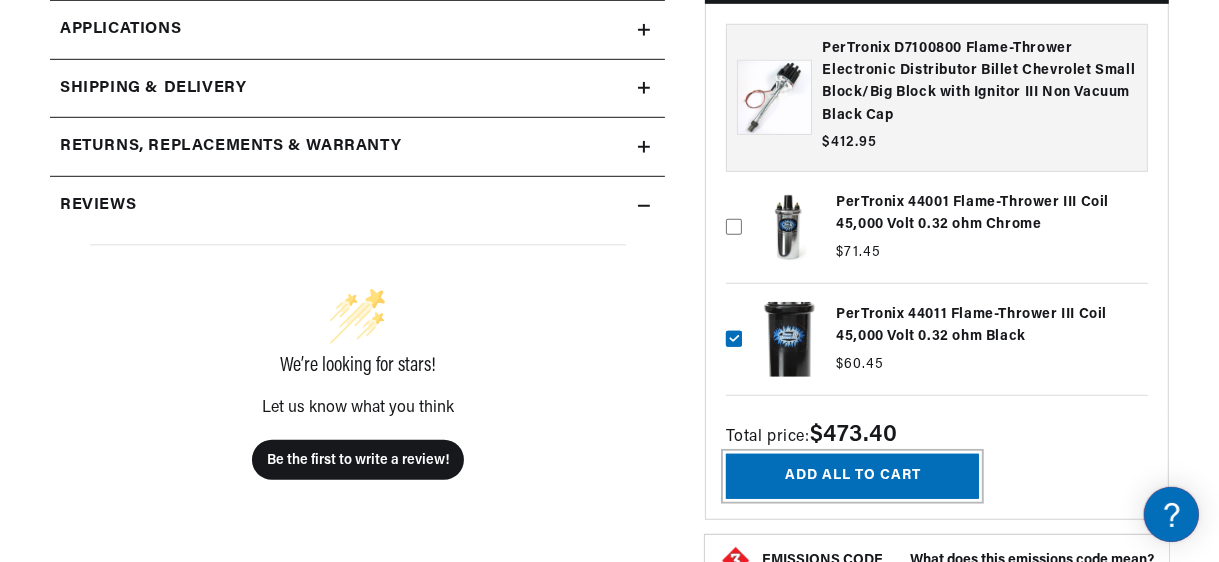 scroll, scrollTop: 0, scrollLeft: 1039, axis: horizontal 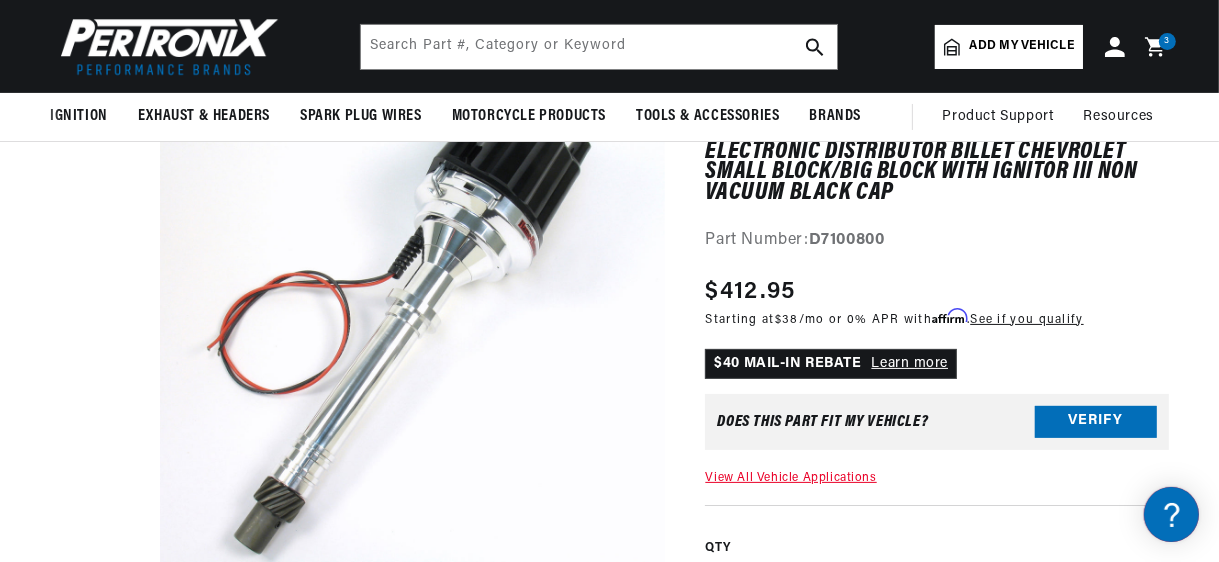 click 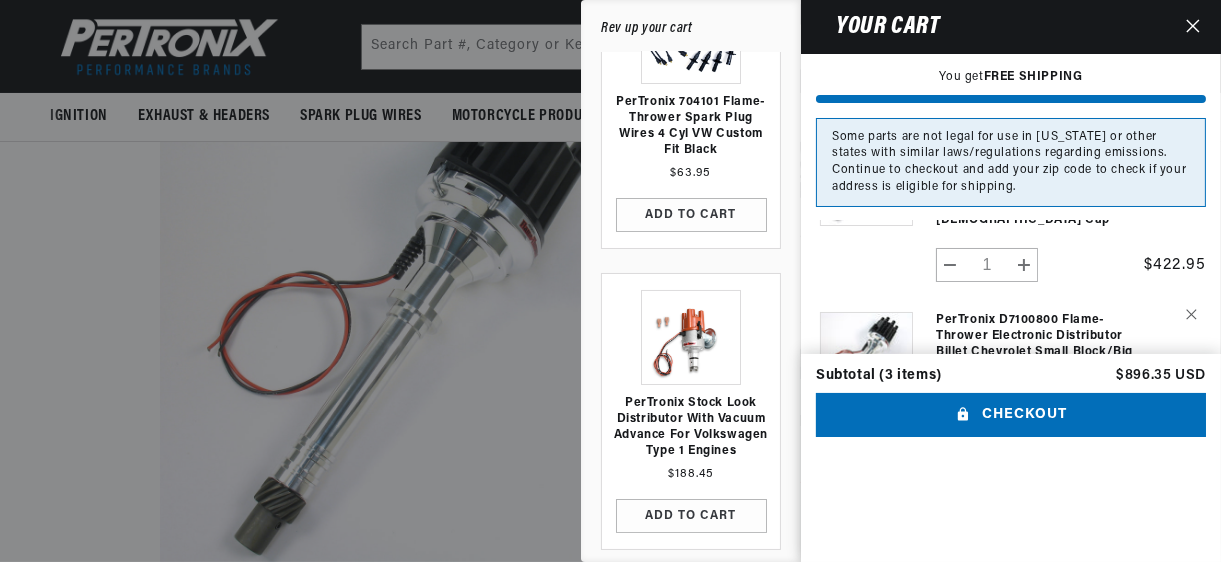scroll, scrollTop: 0, scrollLeft: 2081, axis: horizontal 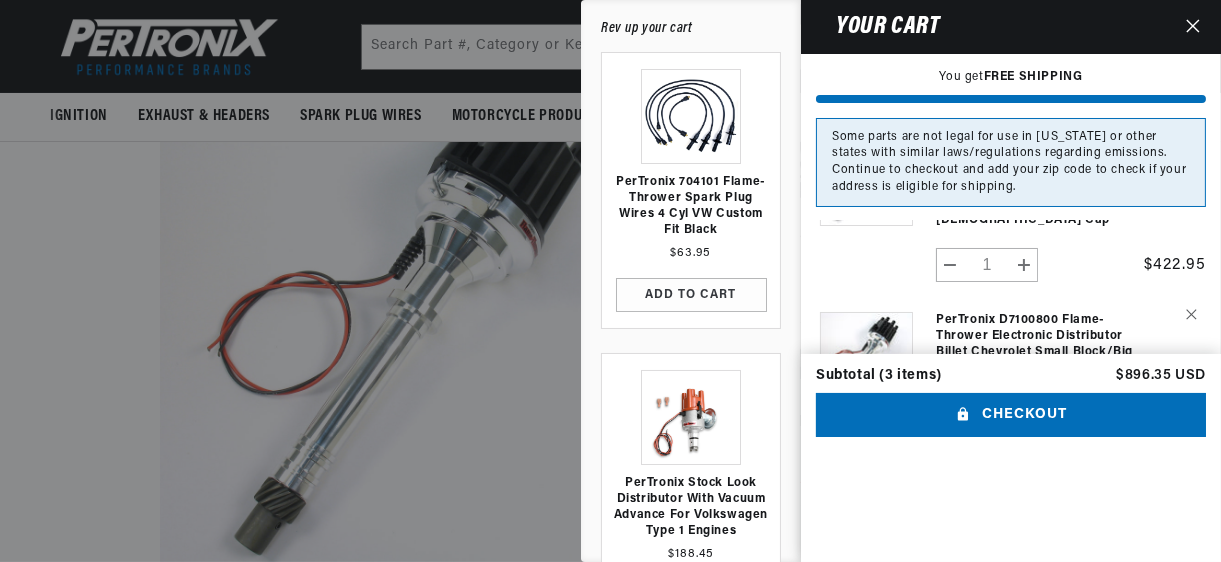 click at bounding box center (610, 281) 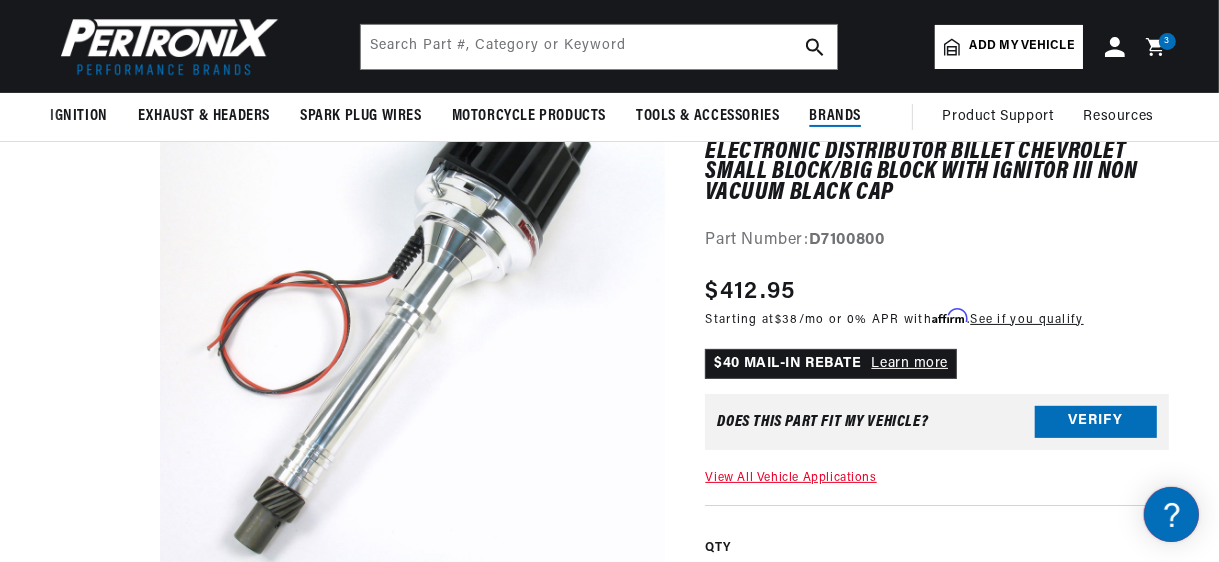 scroll, scrollTop: 0, scrollLeft: 1039, axis: horizontal 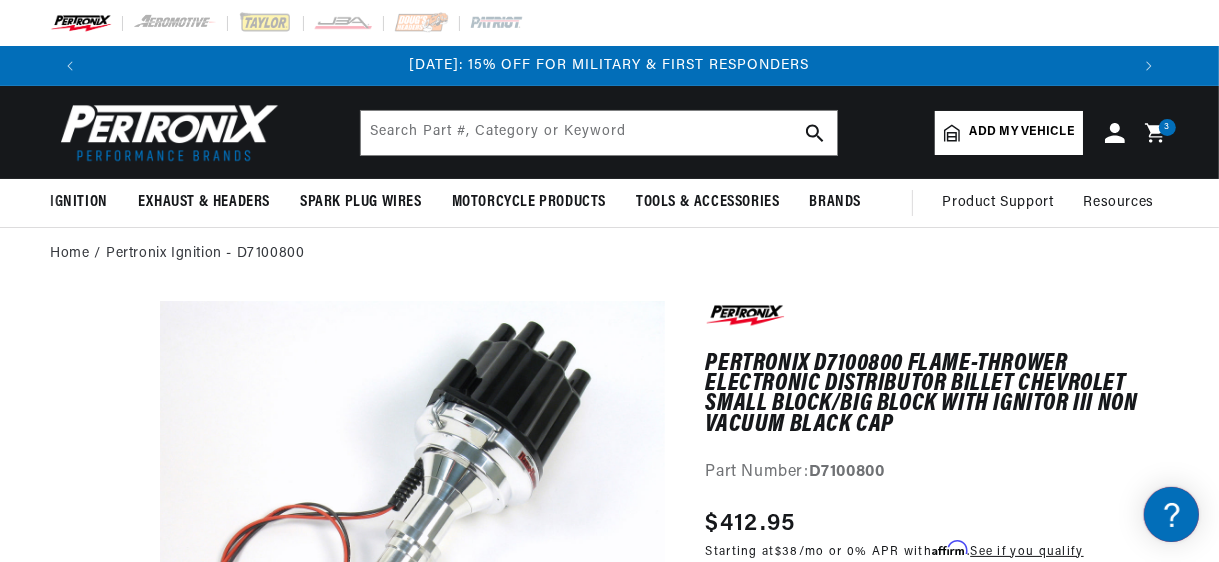 click 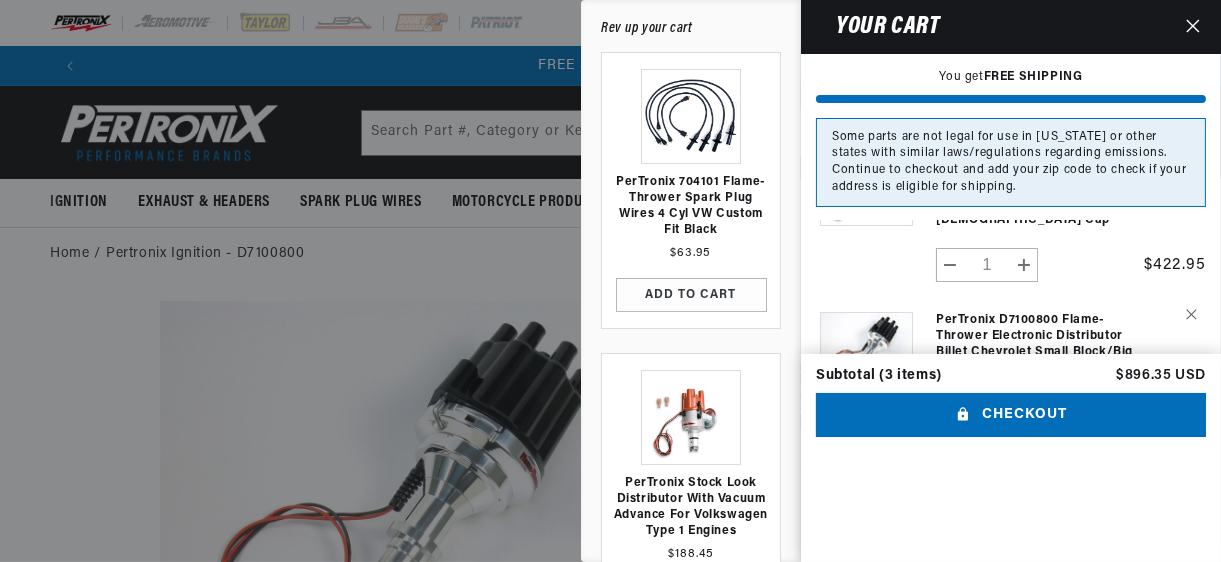 scroll, scrollTop: 0, scrollLeft: 2081, axis: horizontal 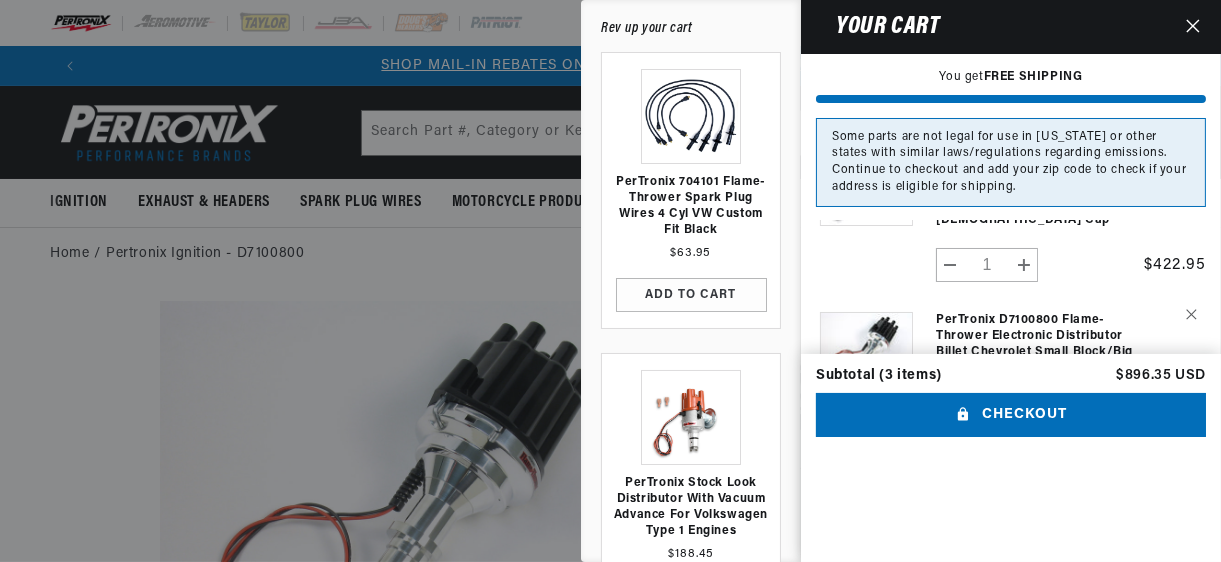 click on "Decrease quantity for PerTronix D7100711 Flame-Thrower Electronic Distributor Billet Chevrolet Small Block/Big Block with Ignitor III Vacuum Advance Red [DEMOGRAPHIC_DATA] Cap" at bounding box center (950, 265) 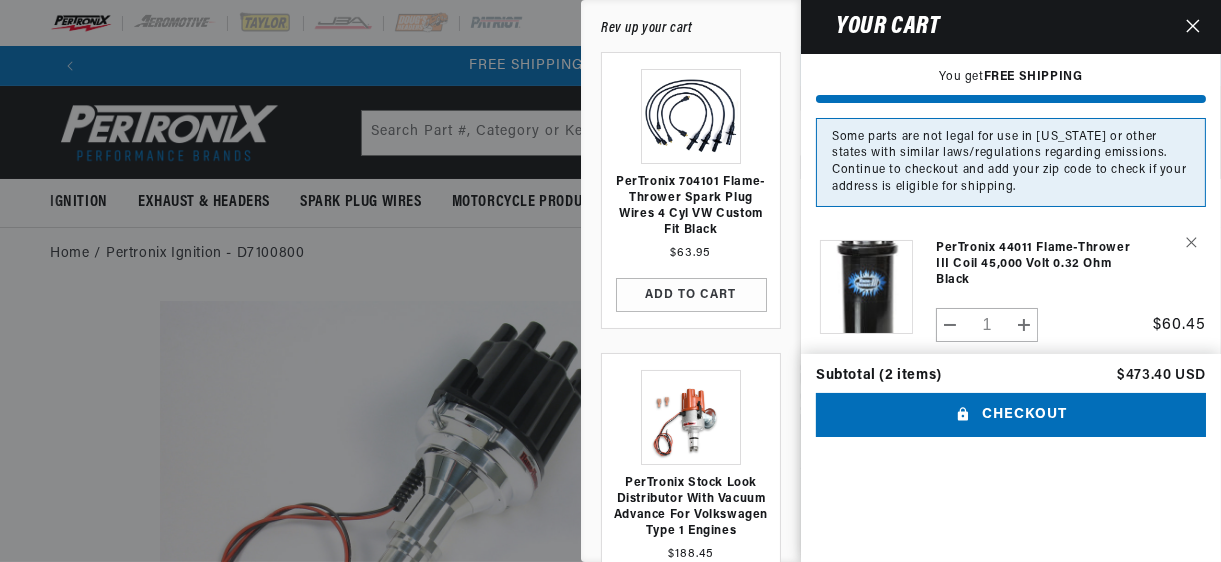 scroll, scrollTop: 80, scrollLeft: 0, axis: vertical 